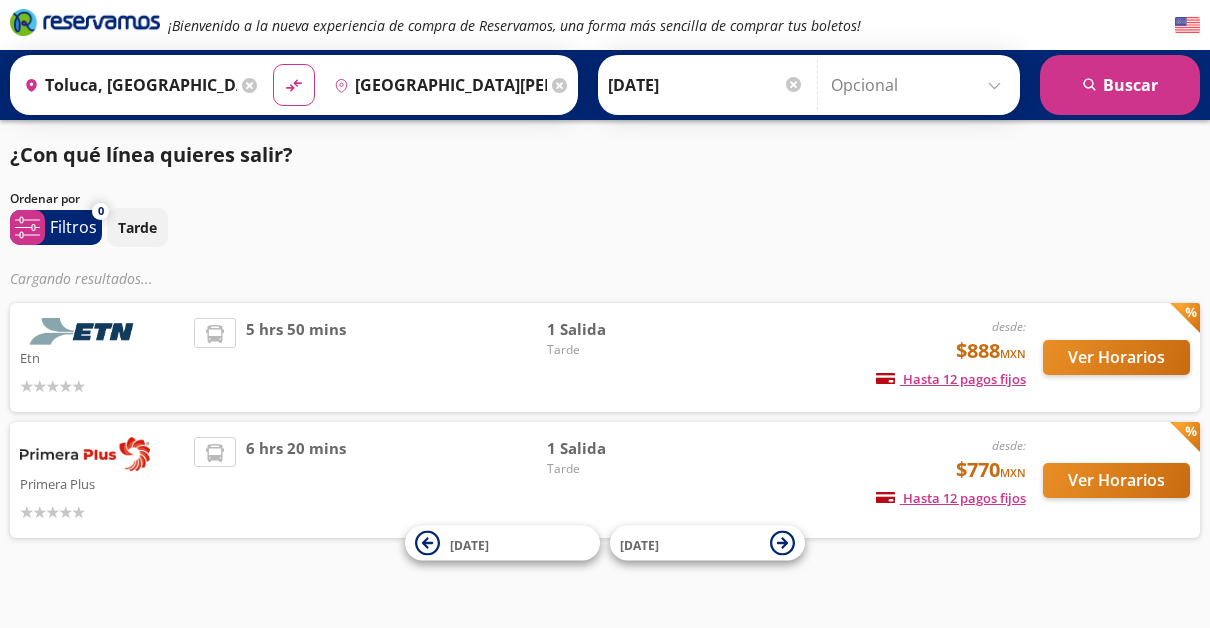 scroll, scrollTop: 0, scrollLeft: 0, axis: both 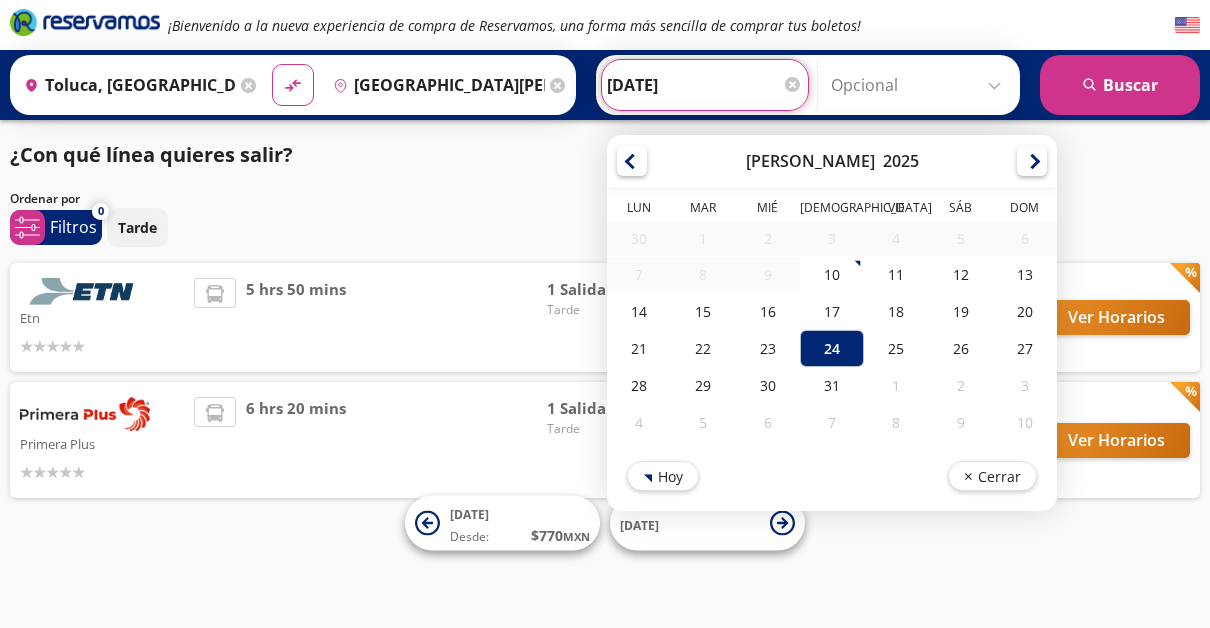 click on "[DATE]" at bounding box center [705, 85] 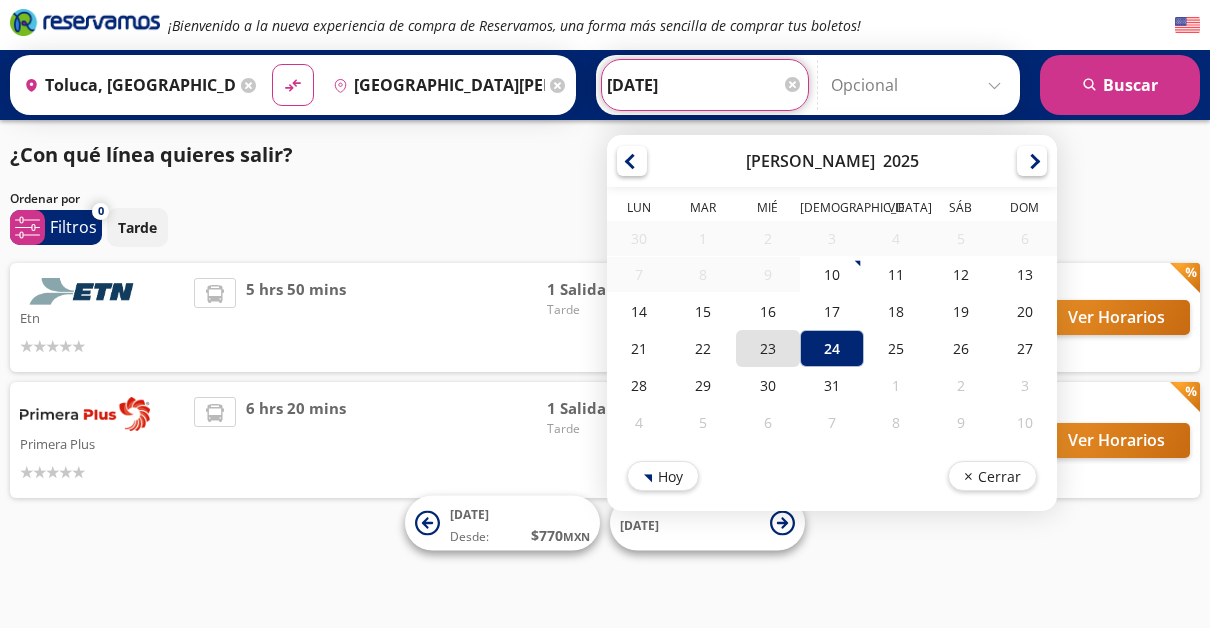 click on "23" at bounding box center (768, 348) 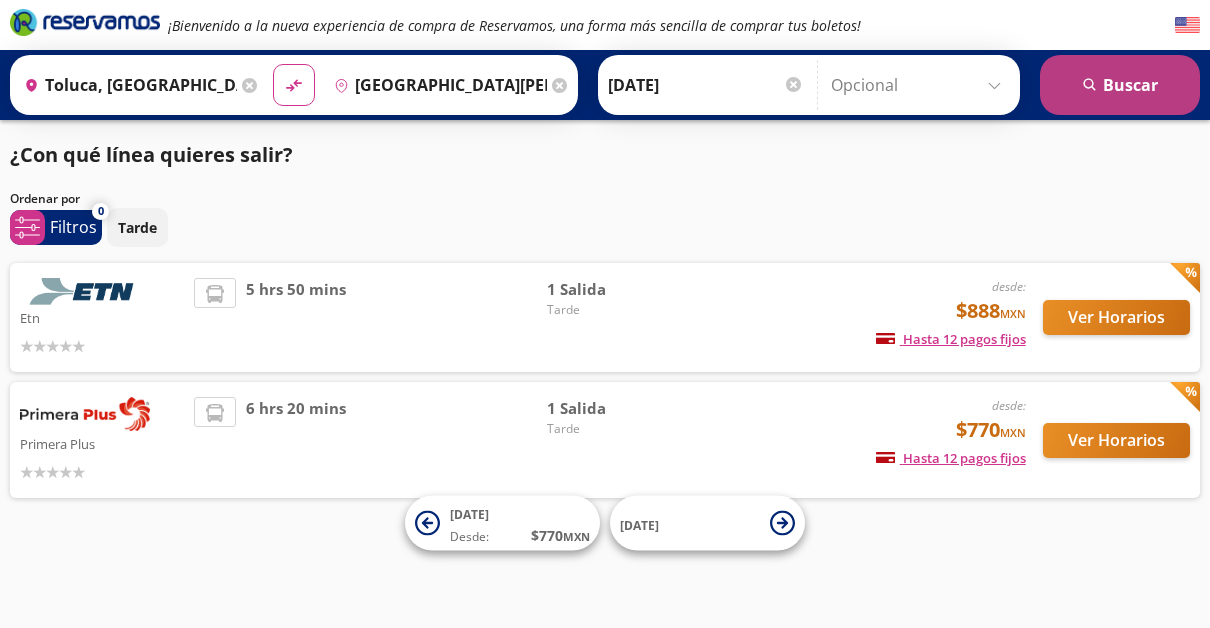 click on "search
[GEOGRAPHIC_DATA]" at bounding box center [1120, 85] 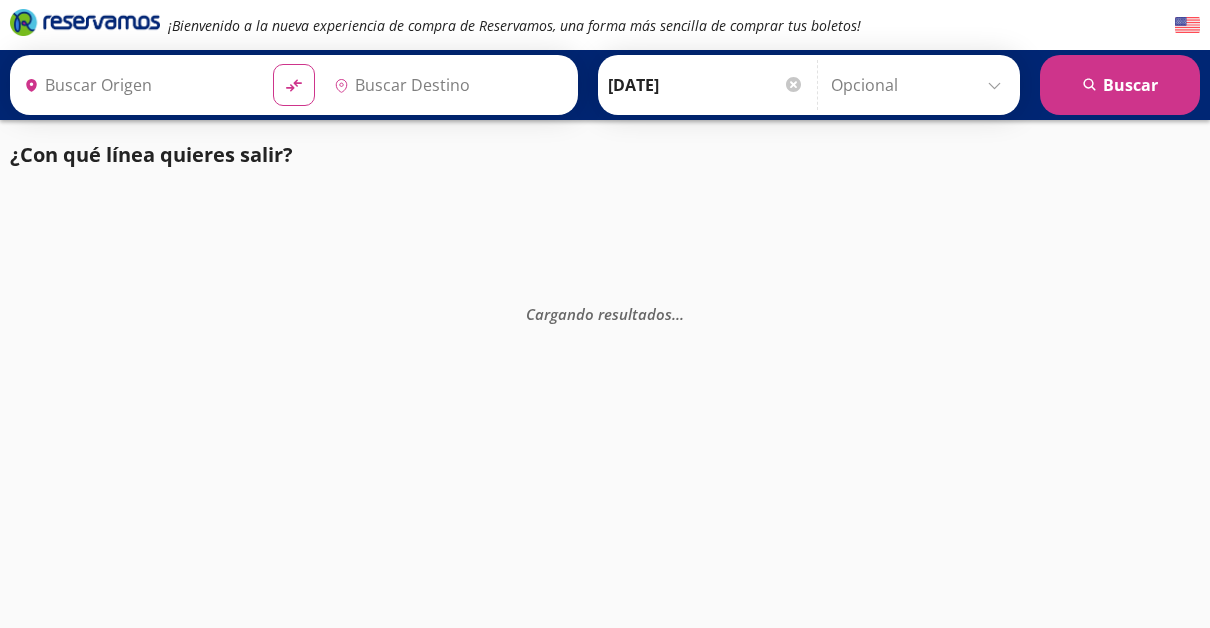 type on "Toluca, [GEOGRAPHIC_DATA]" 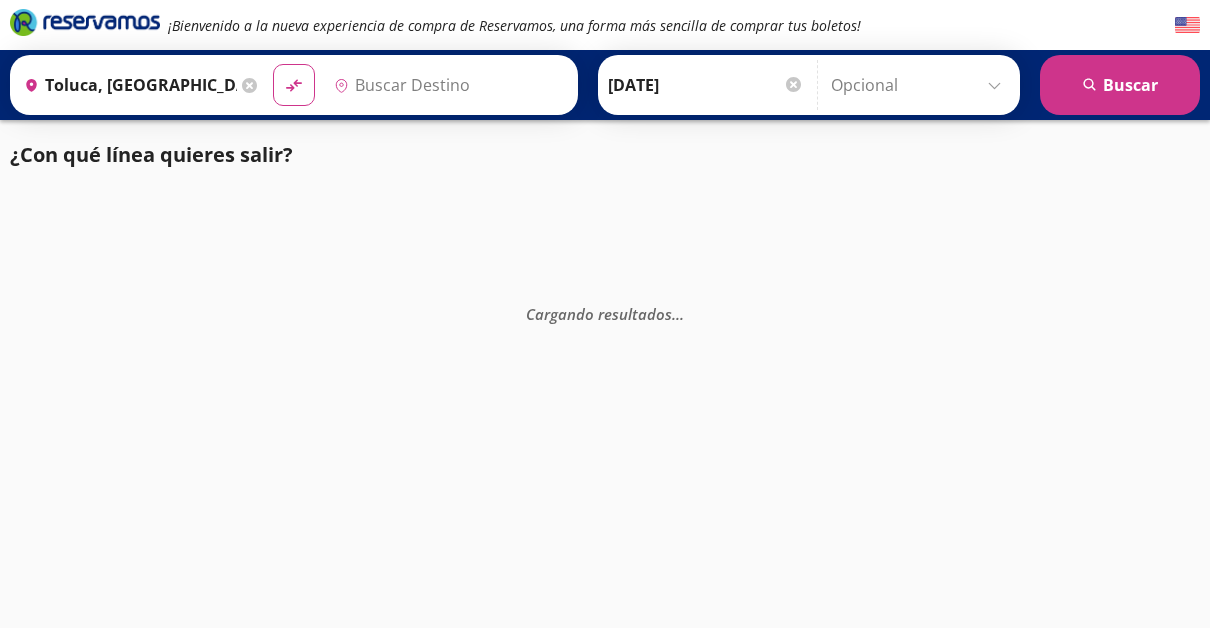 type on "[GEOGRAPHIC_DATA][PERSON_NAME], [GEOGRAPHIC_DATA][PERSON_NAME]" 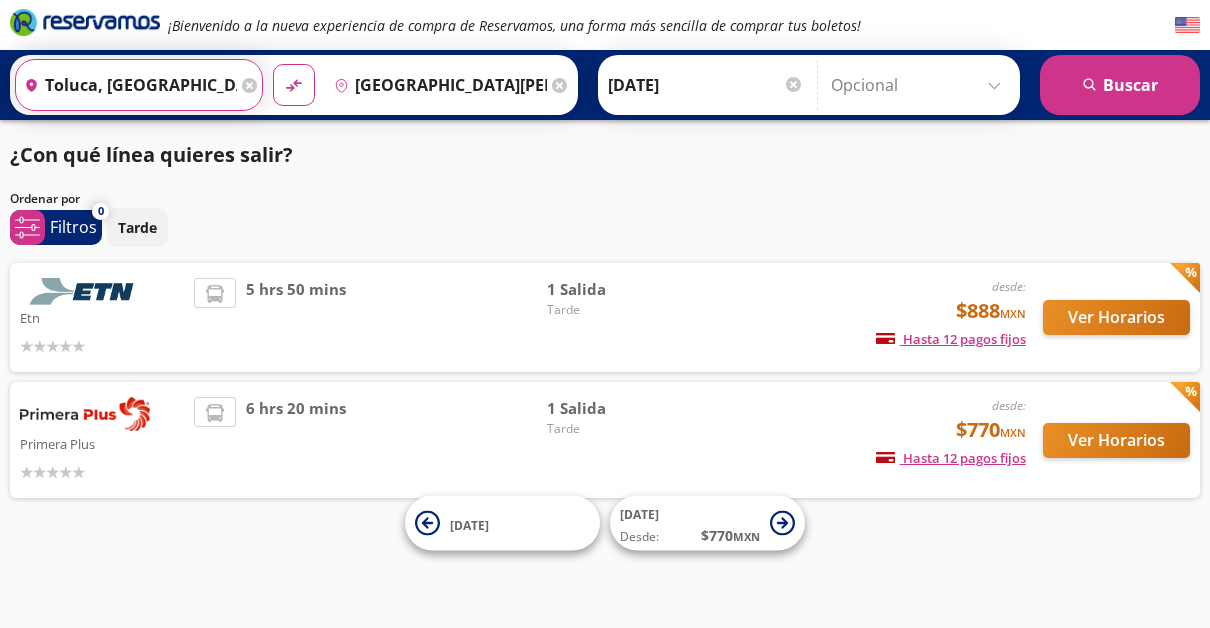 click on "Toluca, [GEOGRAPHIC_DATA]" at bounding box center (126, 85) 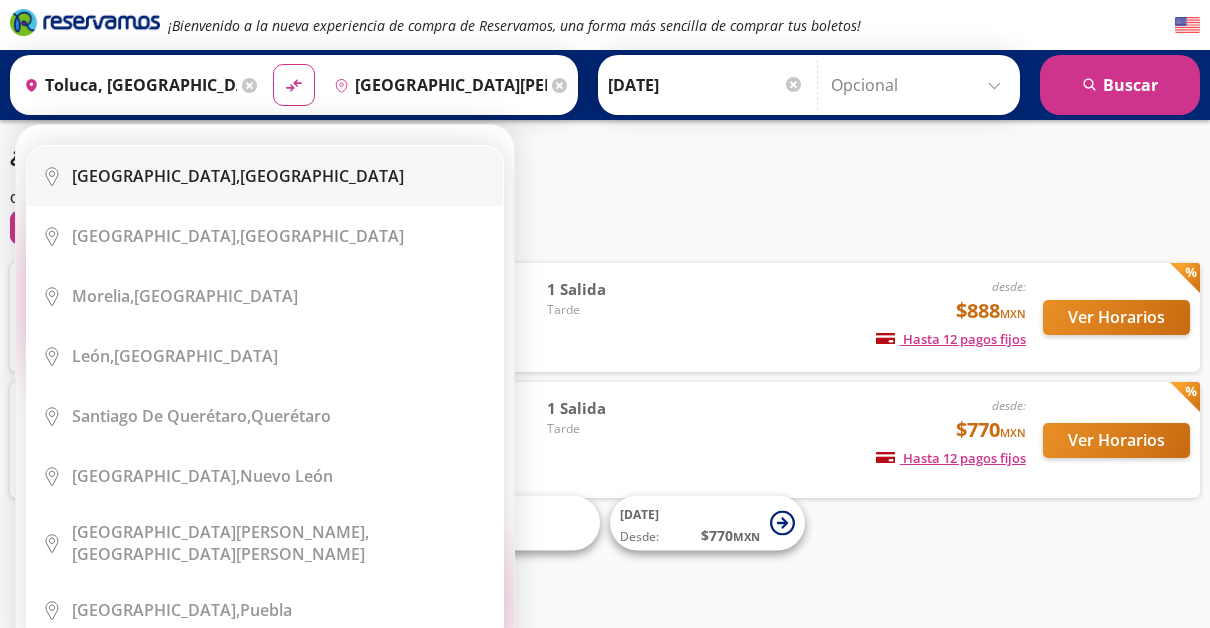 click on "[GEOGRAPHIC_DATA],  [GEOGRAPHIC_DATA]" at bounding box center [238, 176] 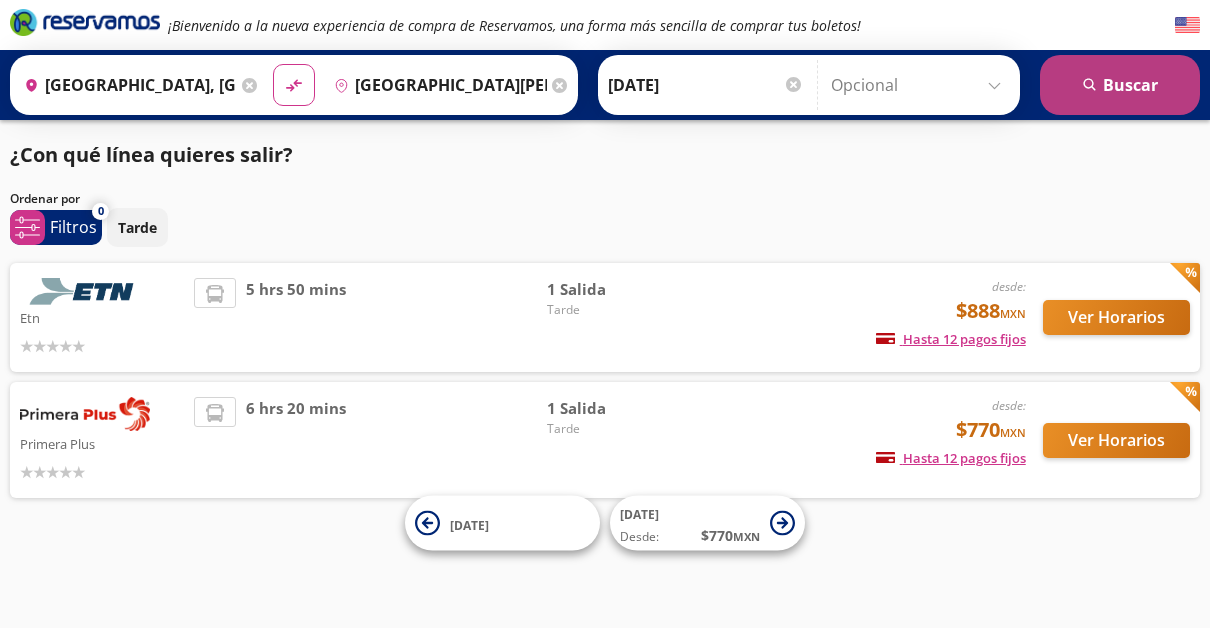 click on "search" 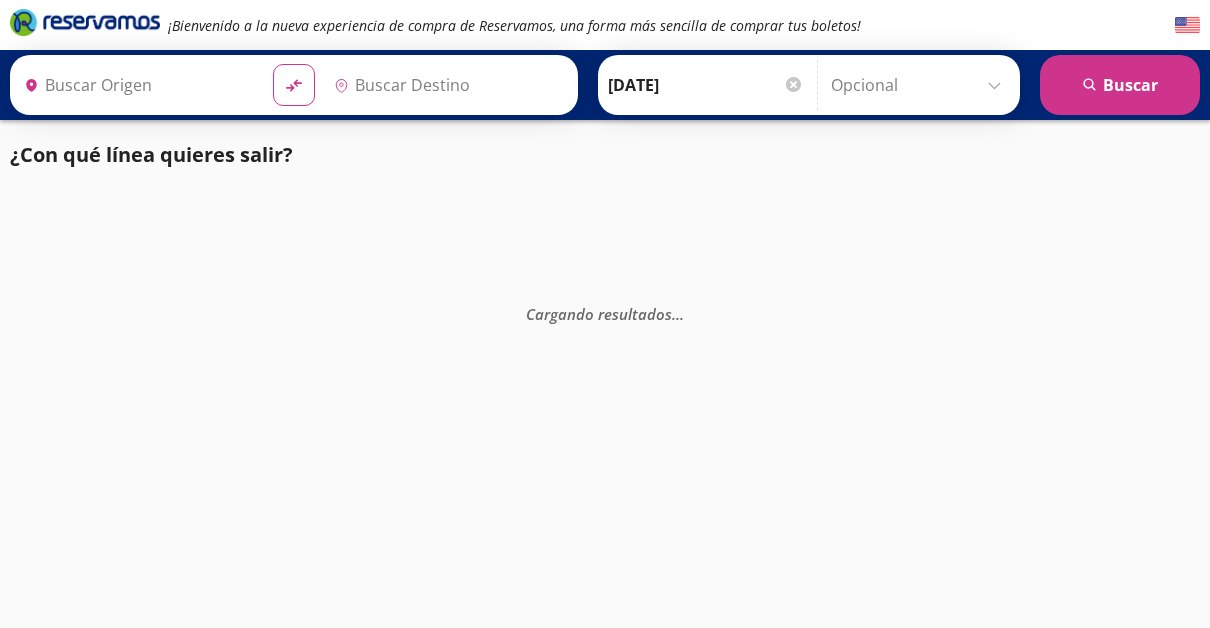 type on "[GEOGRAPHIC_DATA][PERSON_NAME], [GEOGRAPHIC_DATA][PERSON_NAME]" 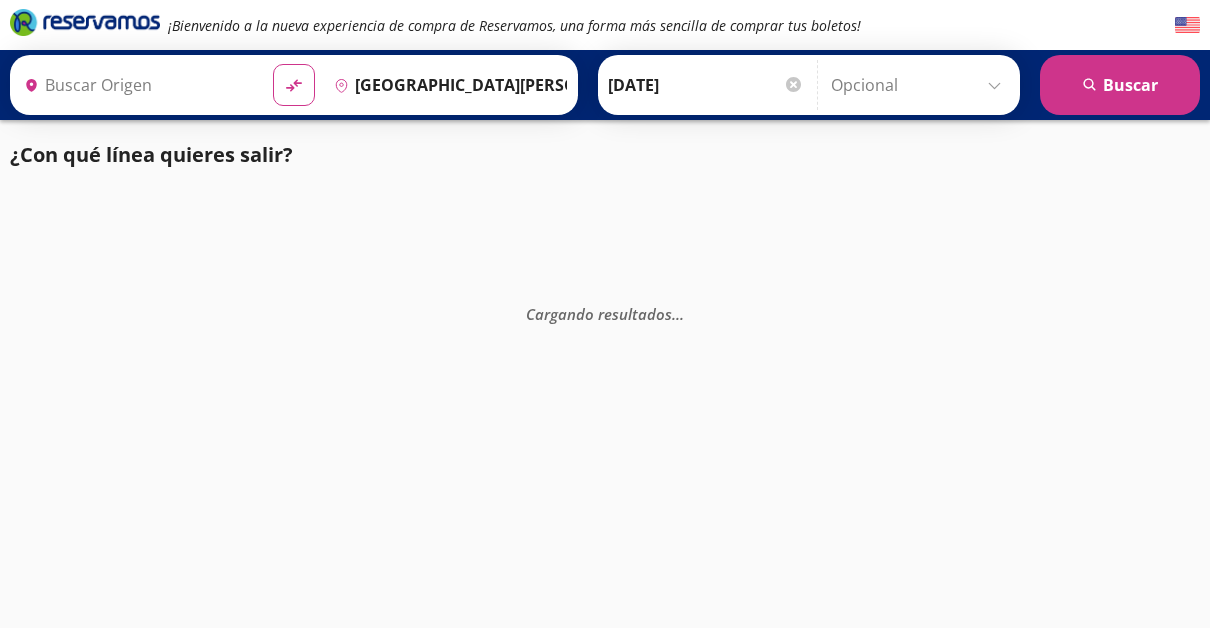 type on "[GEOGRAPHIC_DATA], [GEOGRAPHIC_DATA]" 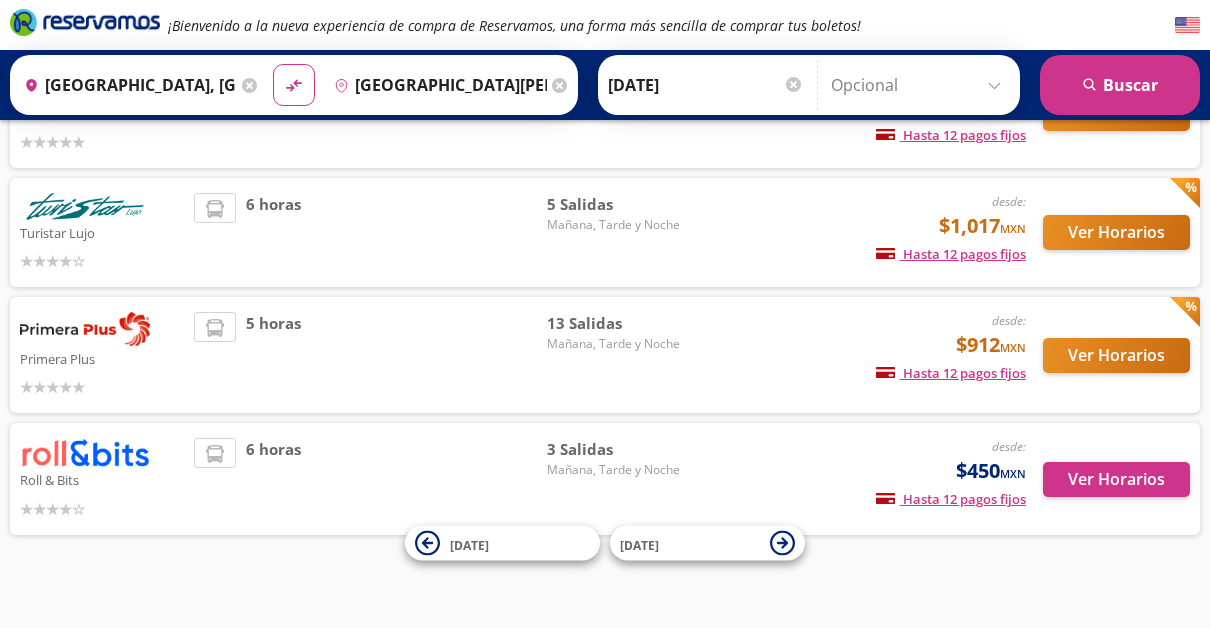 scroll, scrollTop: 262, scrollLeft: 0, axis: vertical 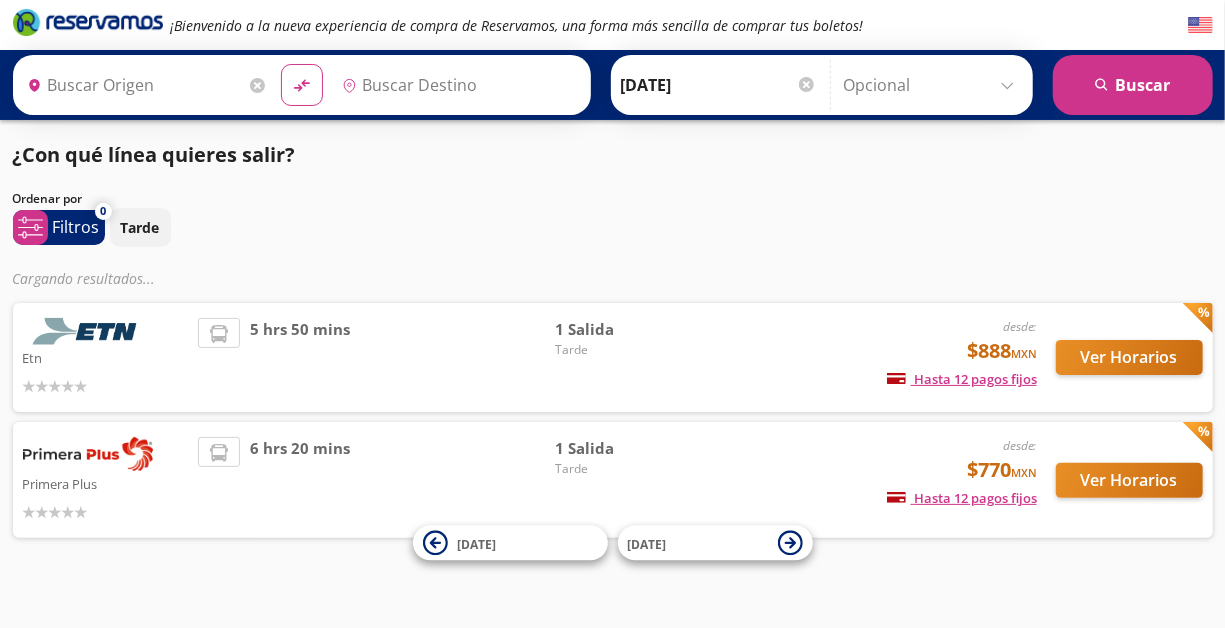 type on "Toluca, [GEOGRAPHIC_DATA]" 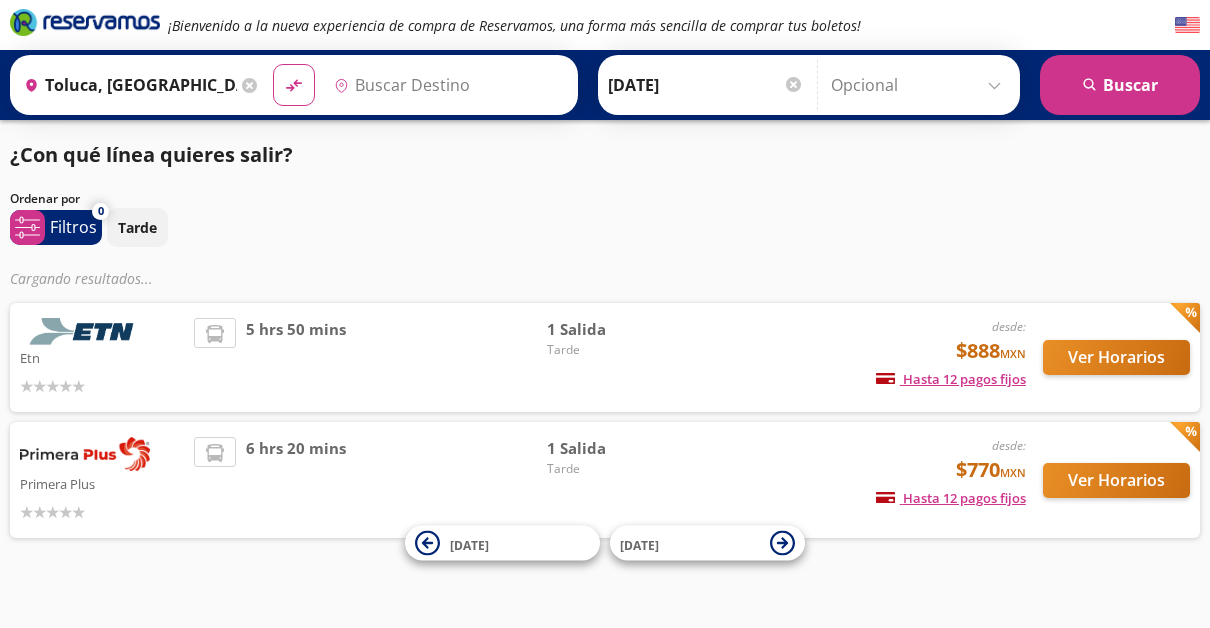 type on "[GEOGRAPHIC_DATA][PERSON_NAME], [GEOGRAPHIC_DATA][PERSON_NAME]" 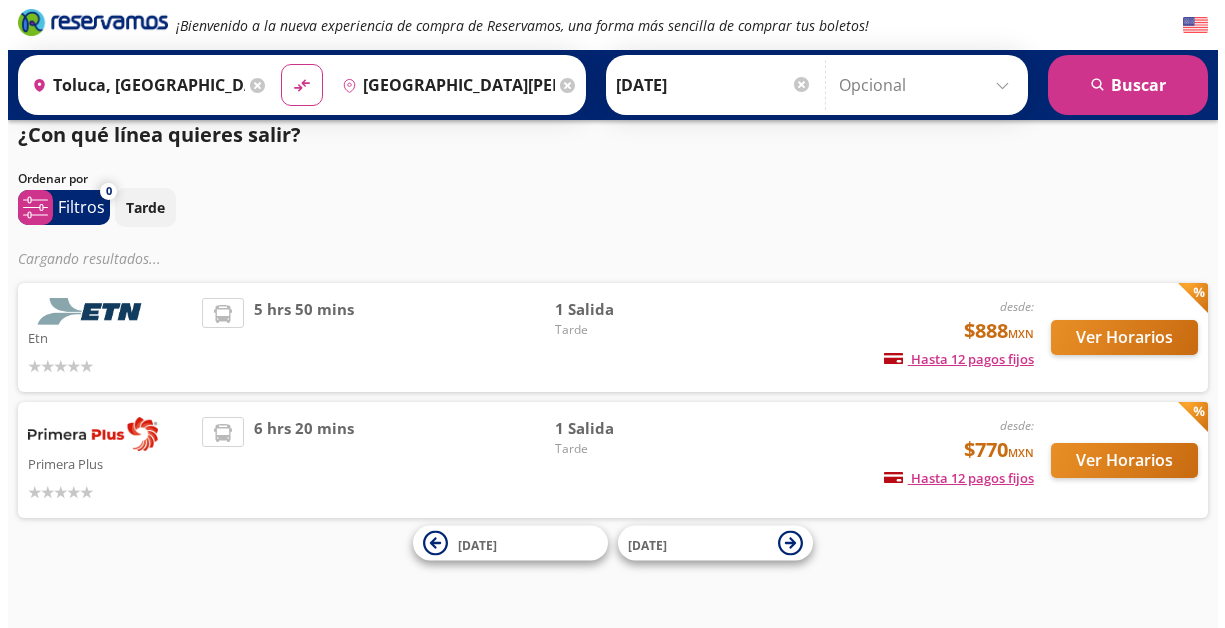 scroll, scrollTop: 0, scrollLeft: 0, axis: both 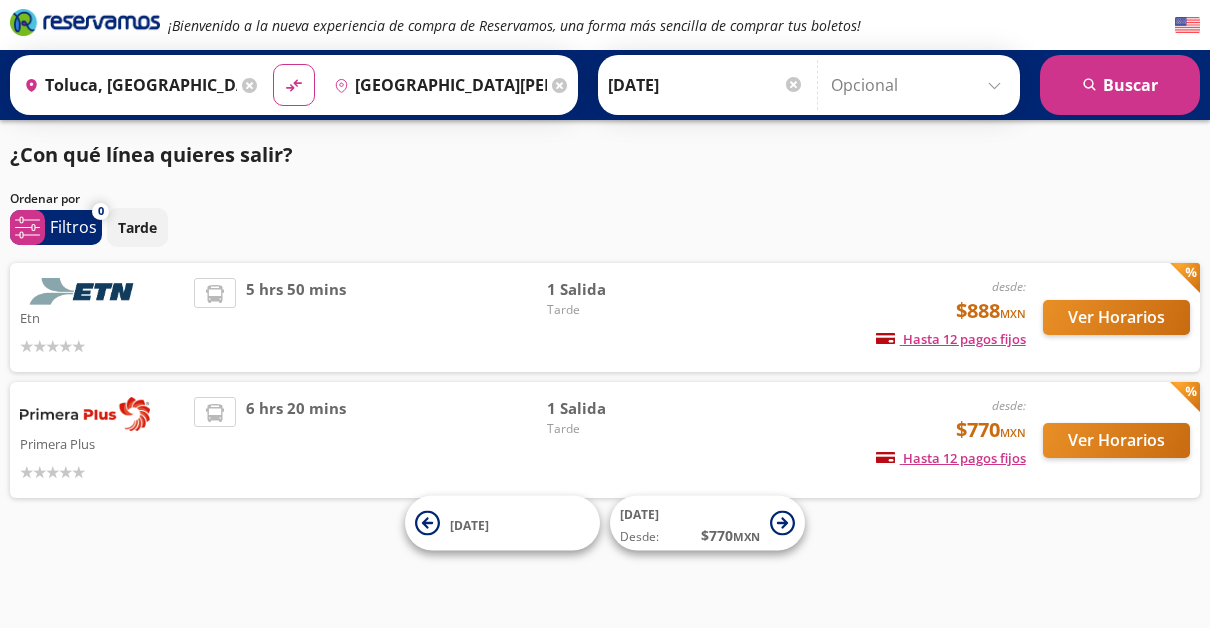drag, startPoint x: 1219, startPoint y: 194, endPoint x: 1199, endPoint y: 37, distance: 158.26875 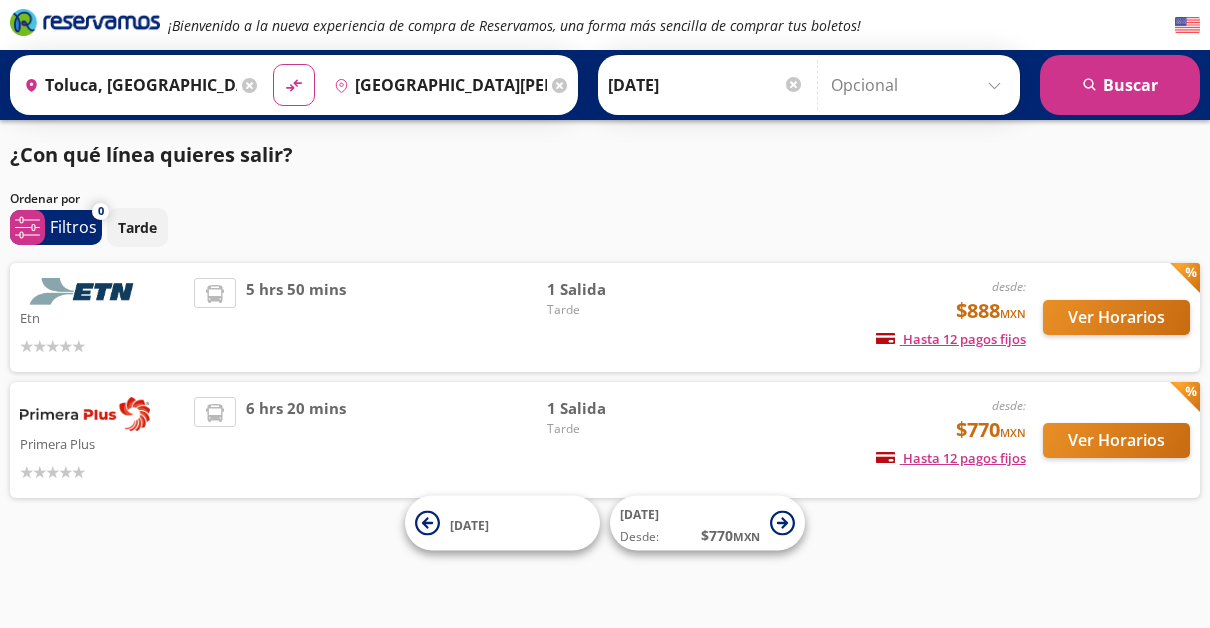 click on "¡Bienvenido a la nueva experiencia de compra de Reservamos, una forma más sencilla de comprar tus boletos! Origen
heroicons:map-pin-20-solid
Toluca, México
Destino
pin-outline
San Luis Potosí, San Luis Potosí
material-symbols:compare-arrows-rounded
Ida 23-Jul-25 2025" at bounding box center [605, 314] 